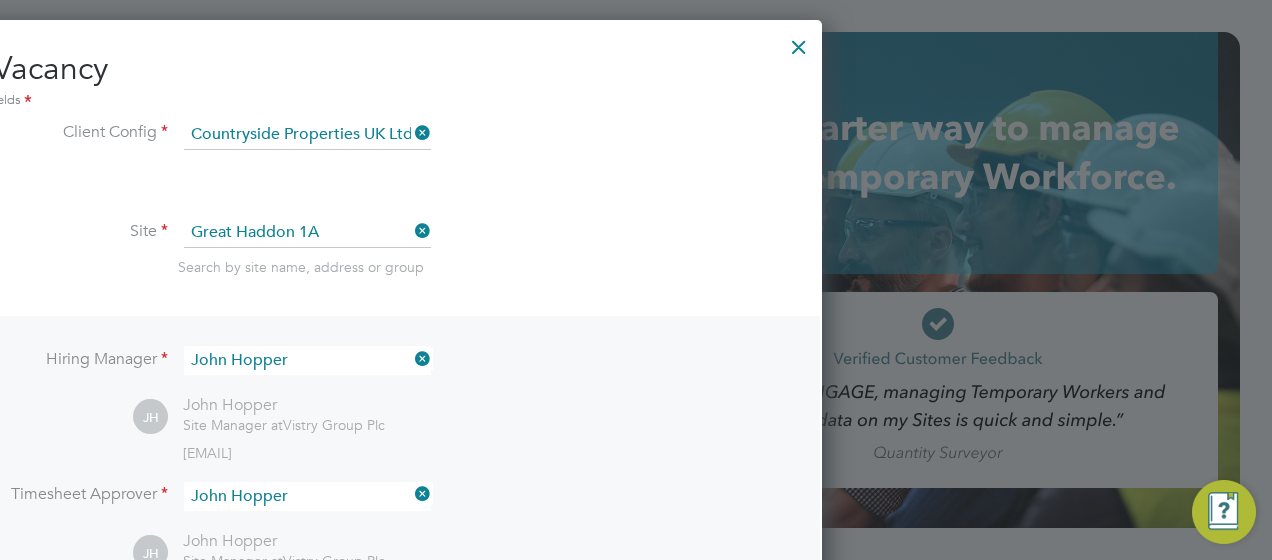 scroll, scrollTop: 0, scrollLeft: 0, axis: both 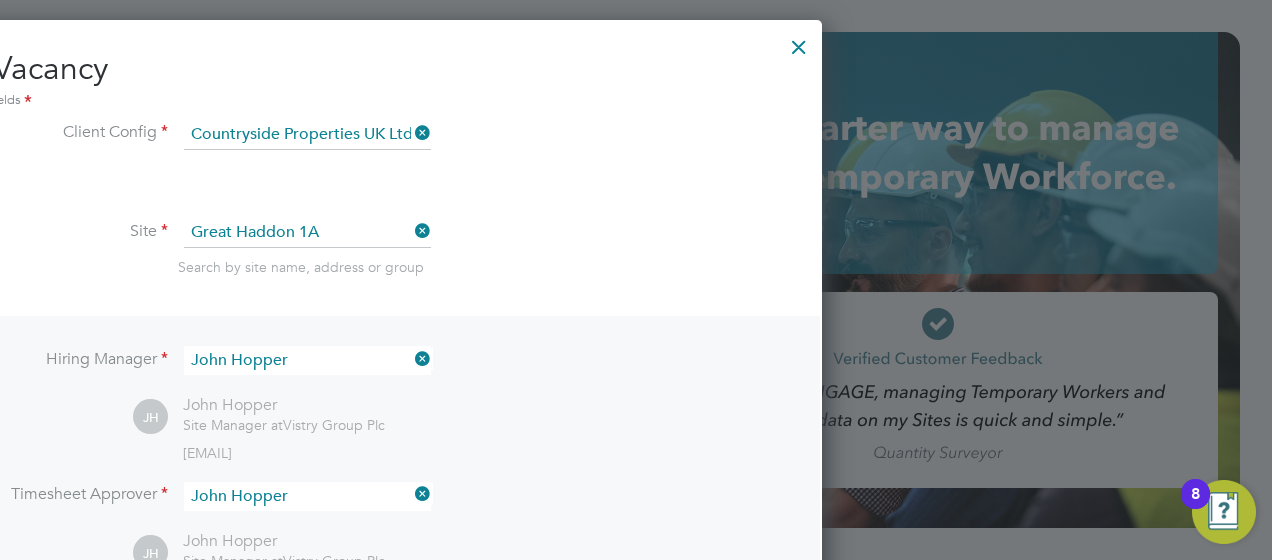 click at bounding box center [799, 42] 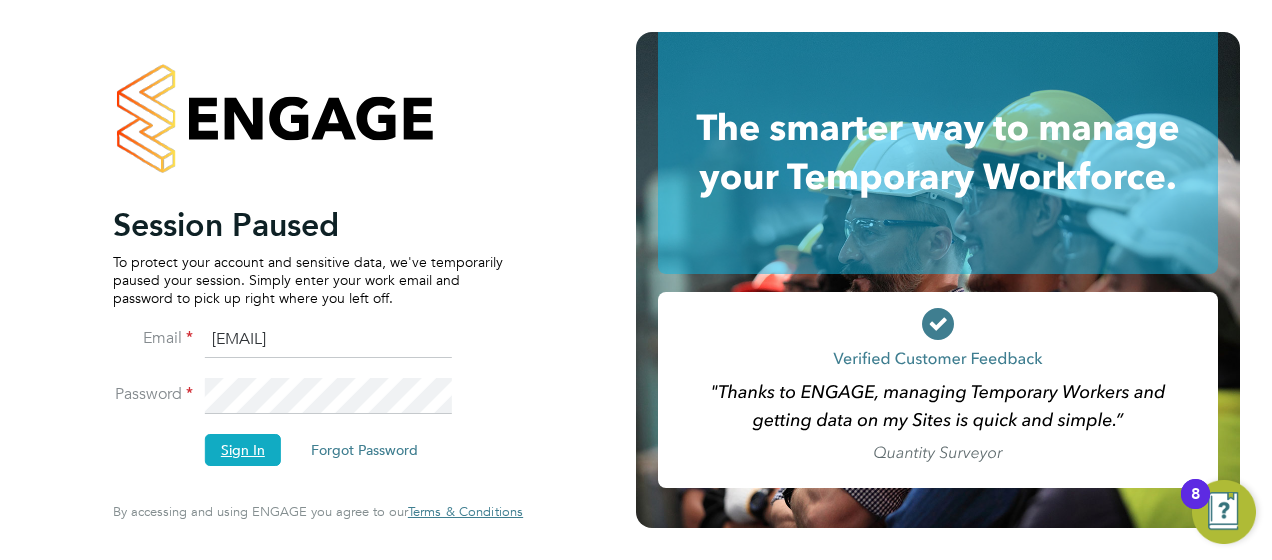click on "Sign In" 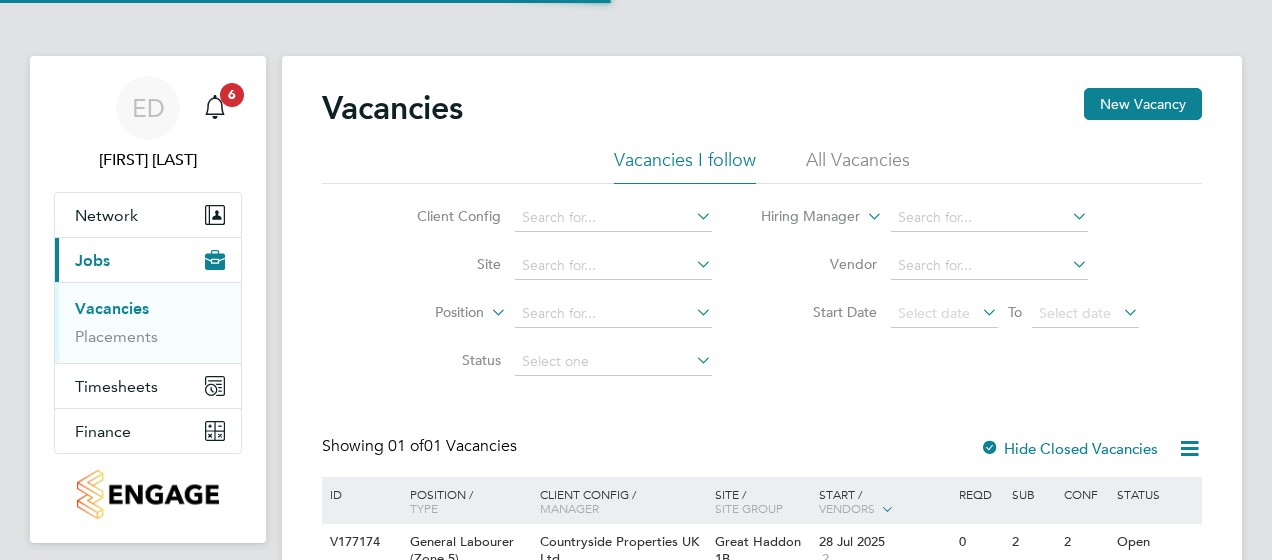 scroll, scrollTop: 0, scrollLeft: 0, axis: both 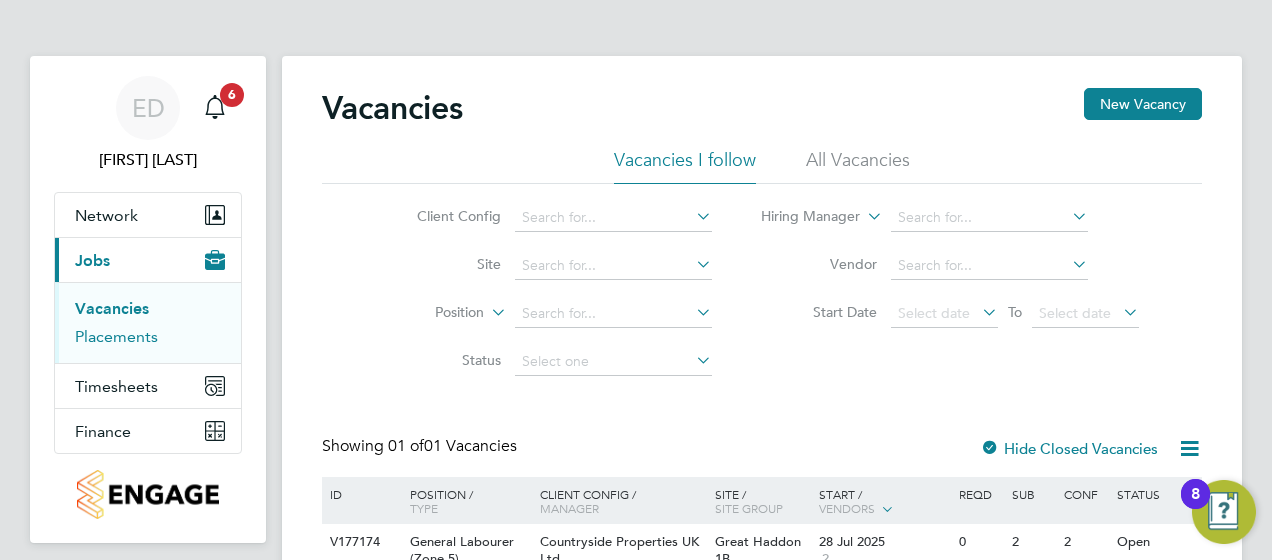 click on "Placements" at bounding box center [116, 336] 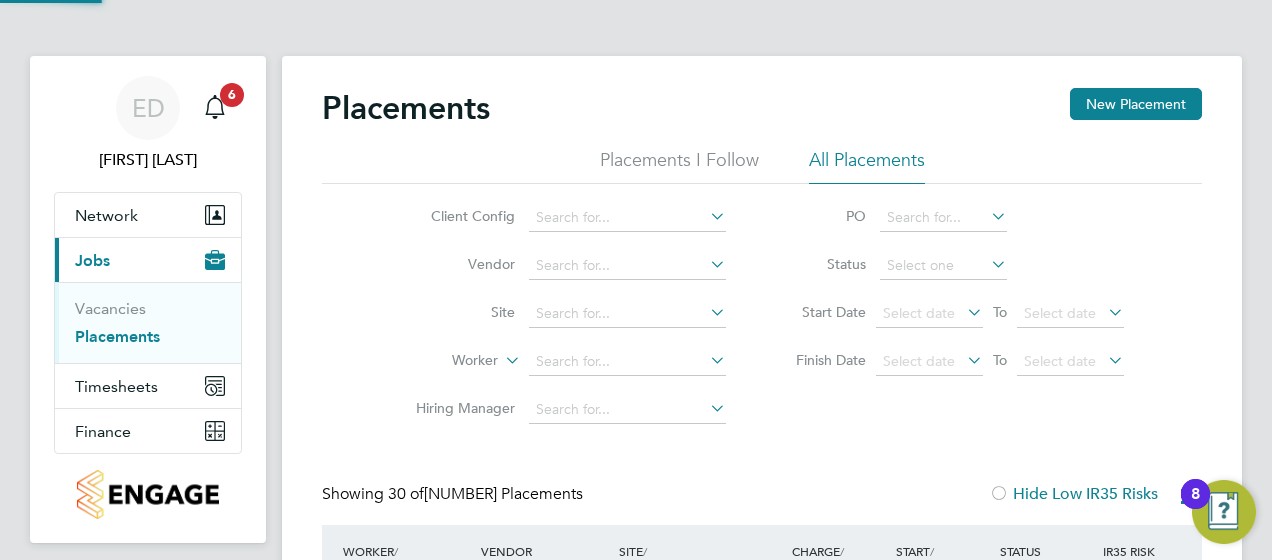 scroll, scrollTop: 10, scrollLeft: 10, axis: both 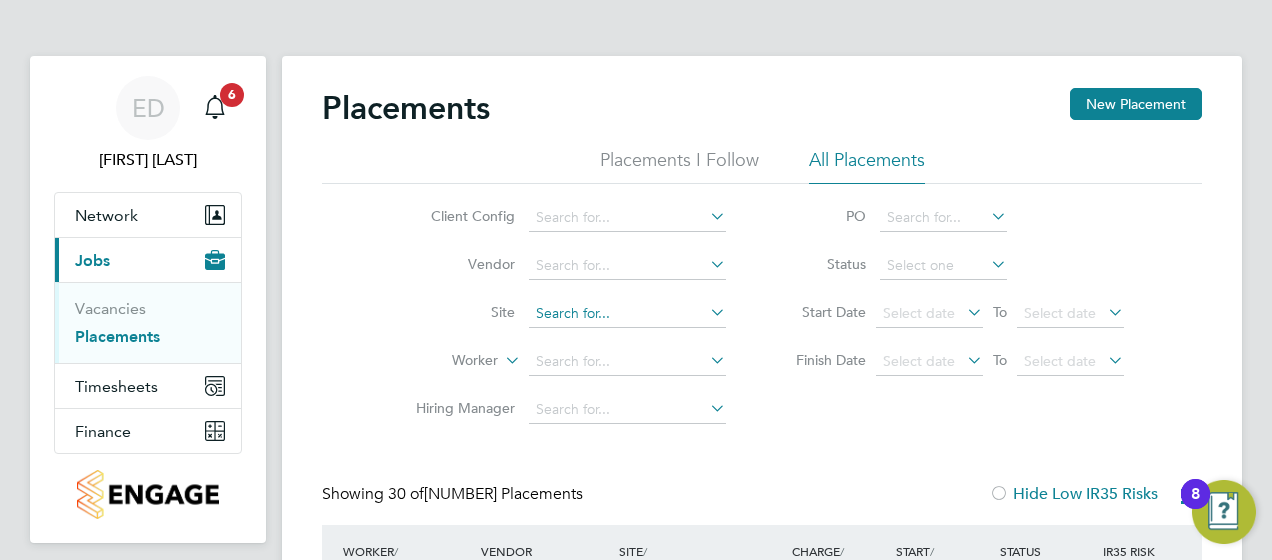 click 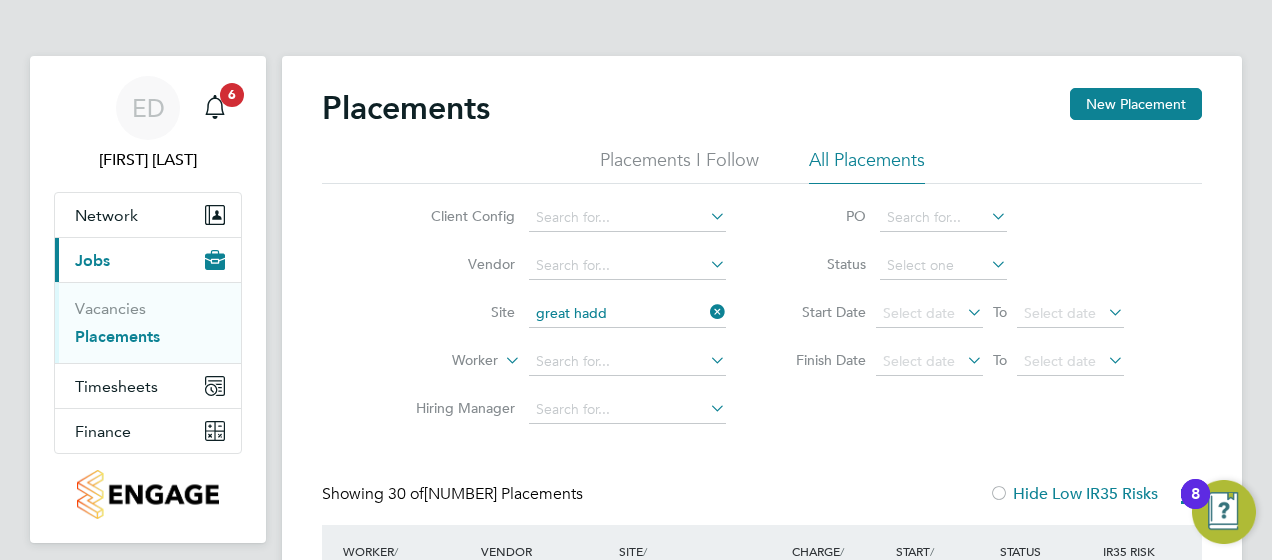 click on "Great   Hadd on 1B" 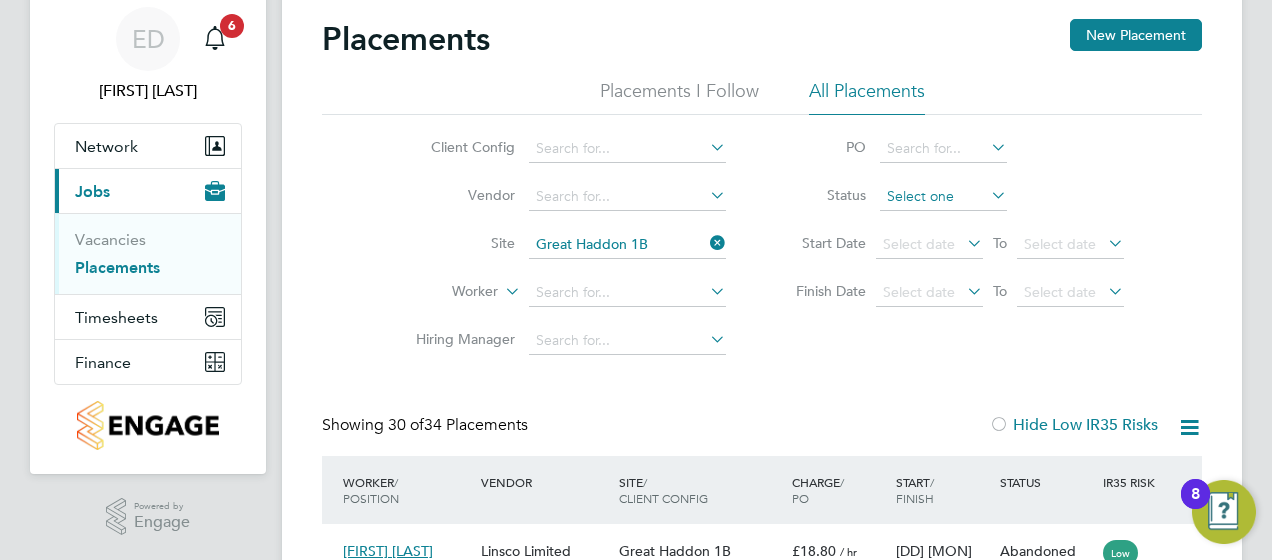 click 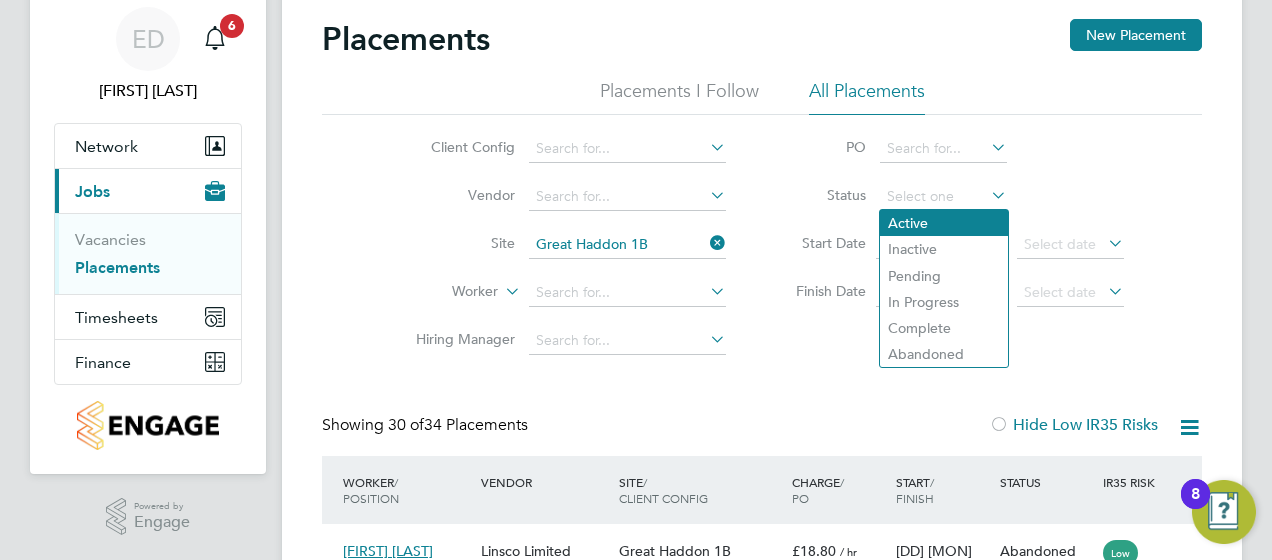 click on "Active" 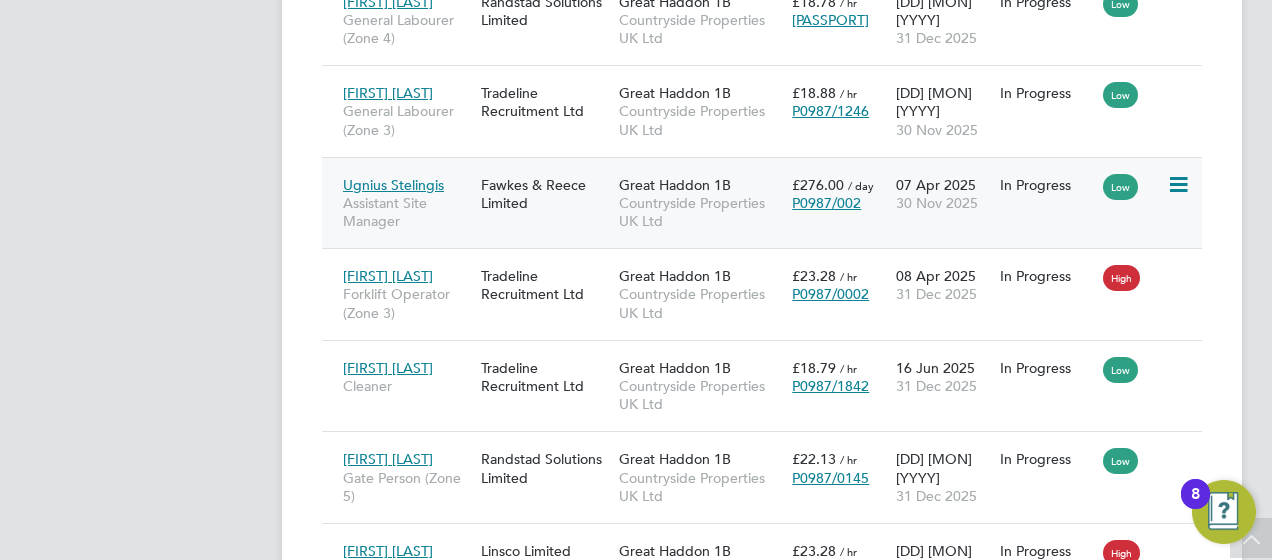 click on "Ugnius Stelingis" 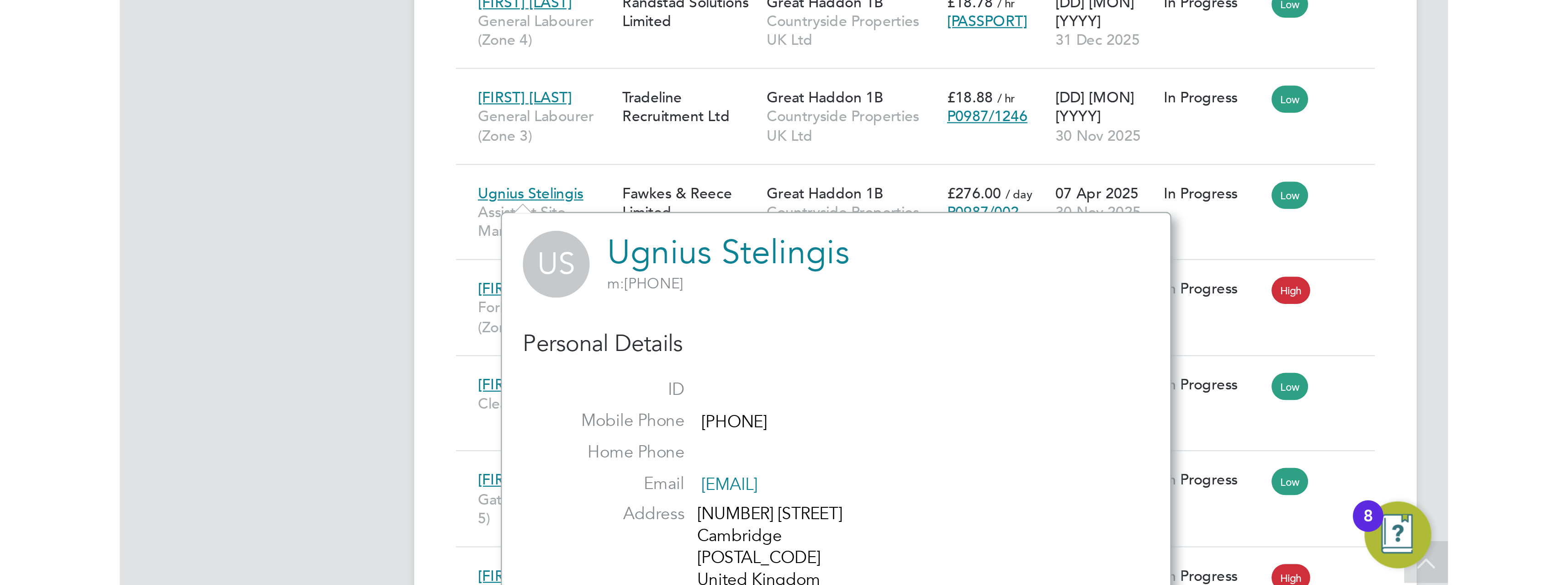 scroll, scrollTop: 114, scrollLeft: 0, axis: vertical 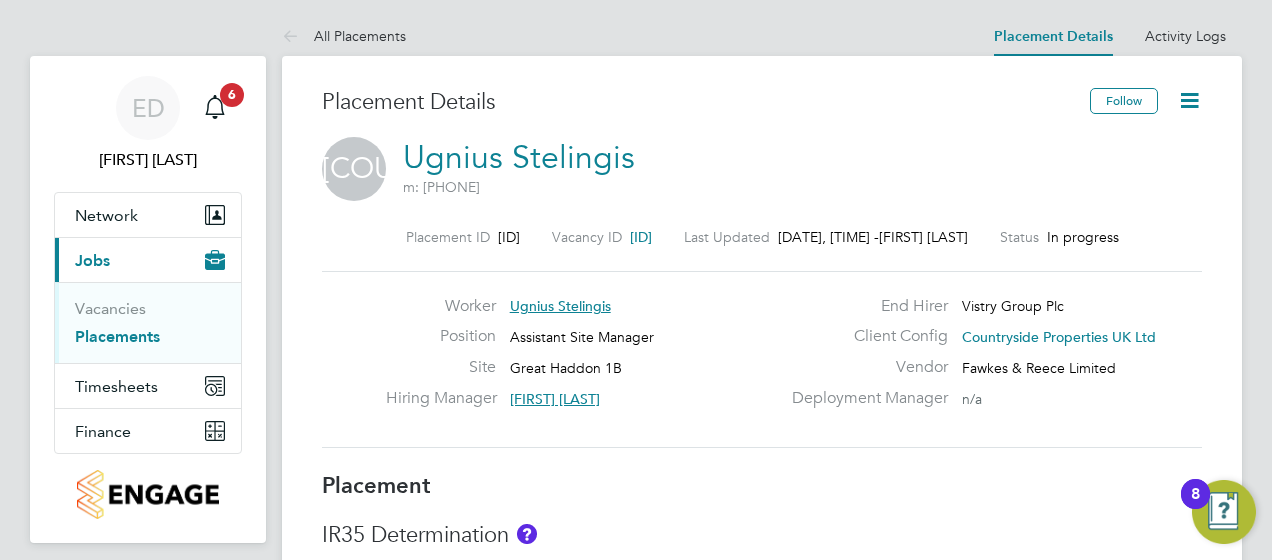 click 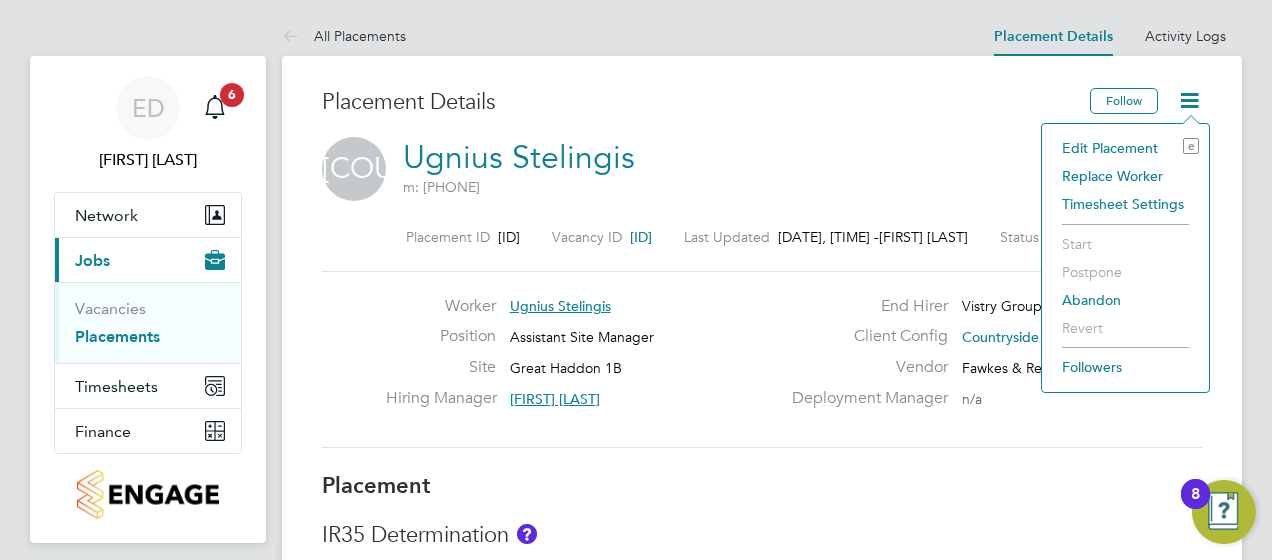 click on "Edit Placement e" 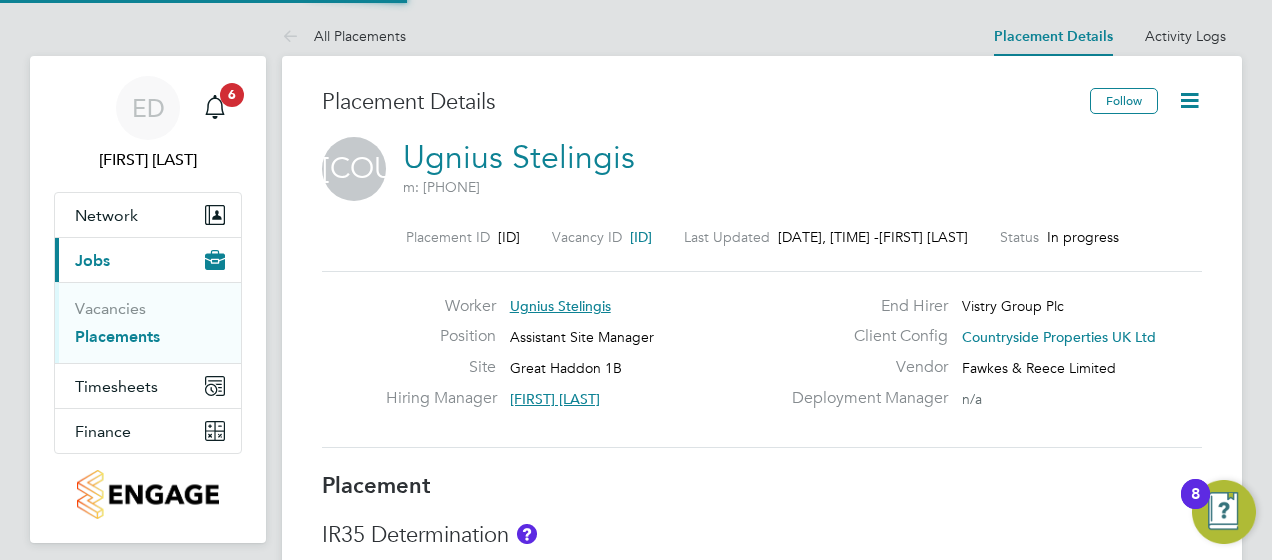 type on "[FIRST] [LAST]" 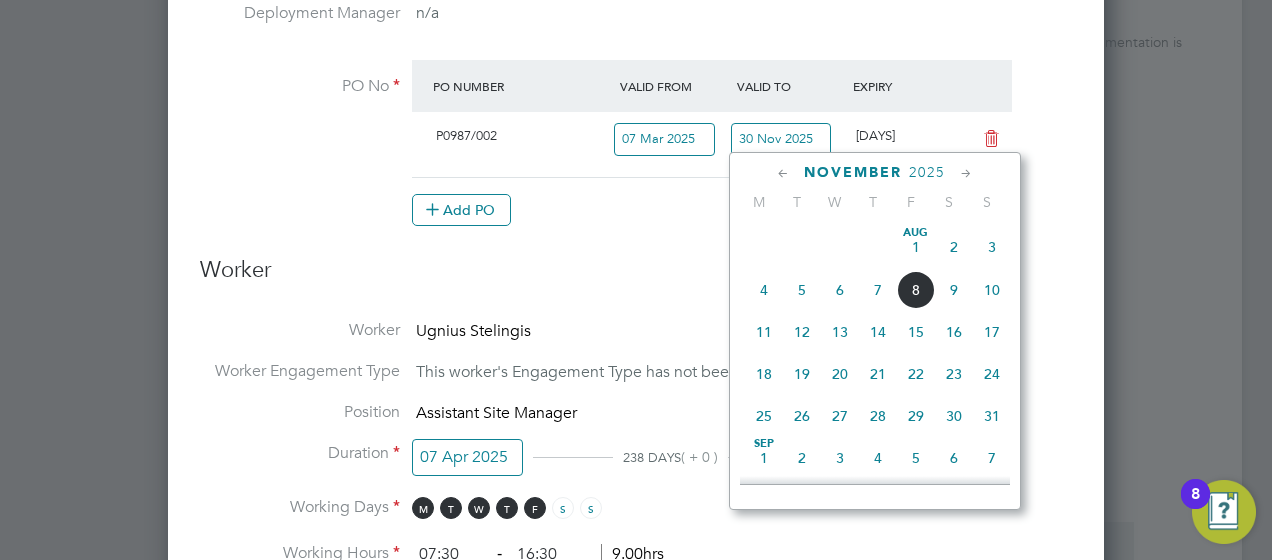 click on "30 Nov 2025" at bounding box center [781, 139] 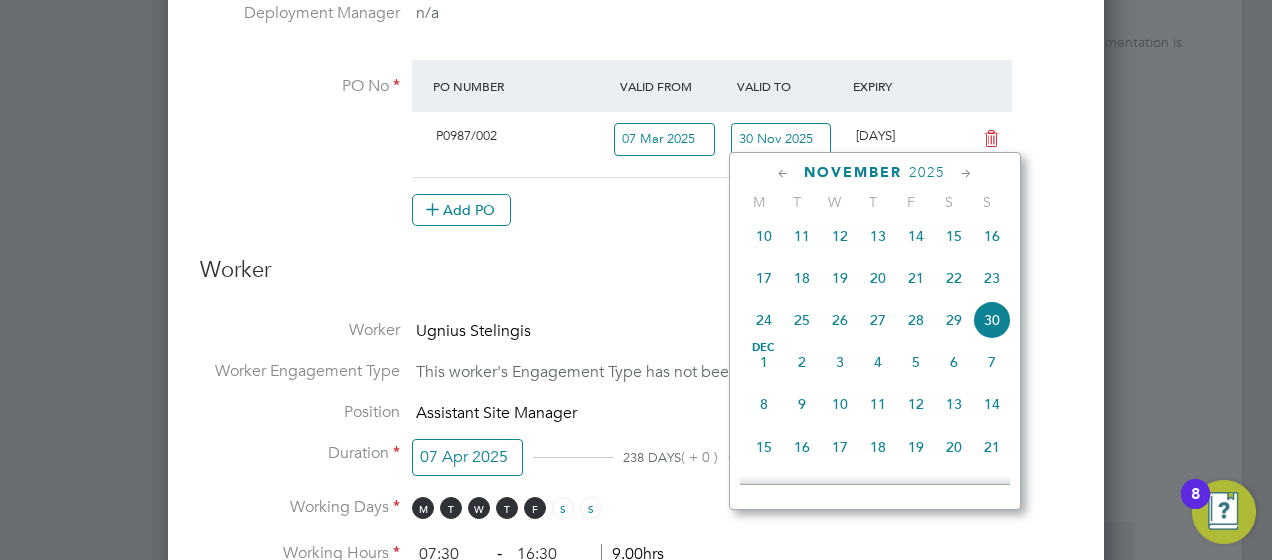 click 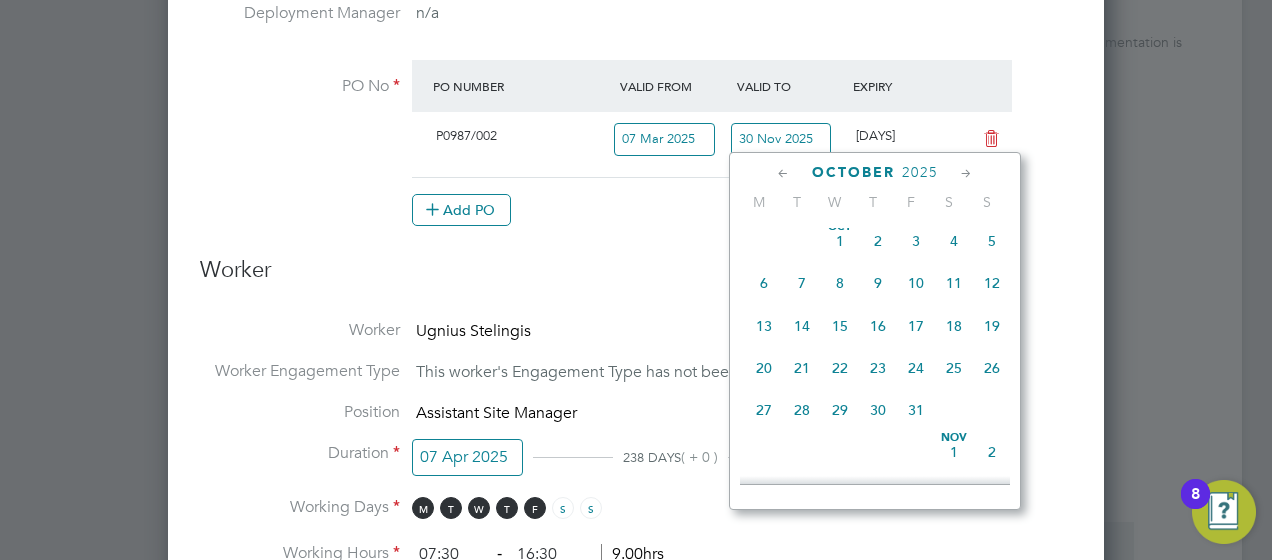 click 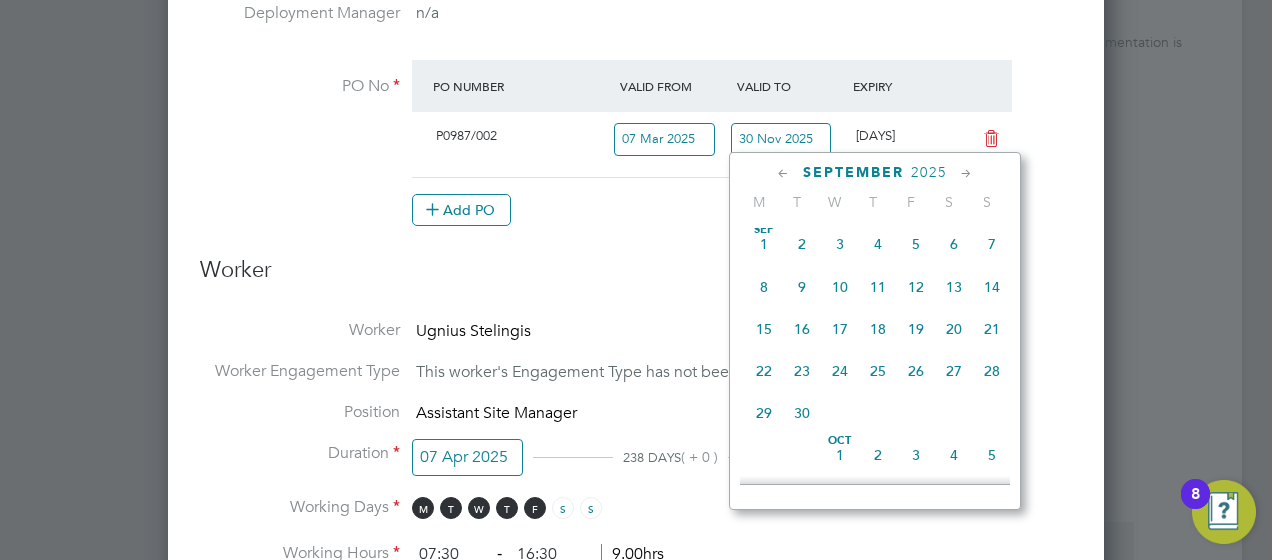 click 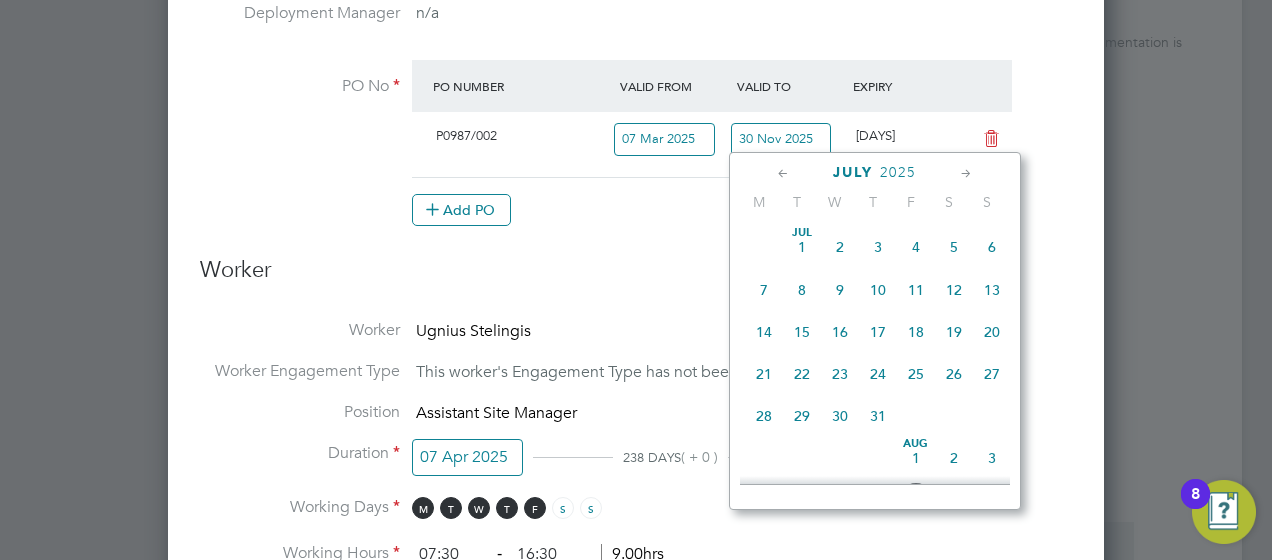 click 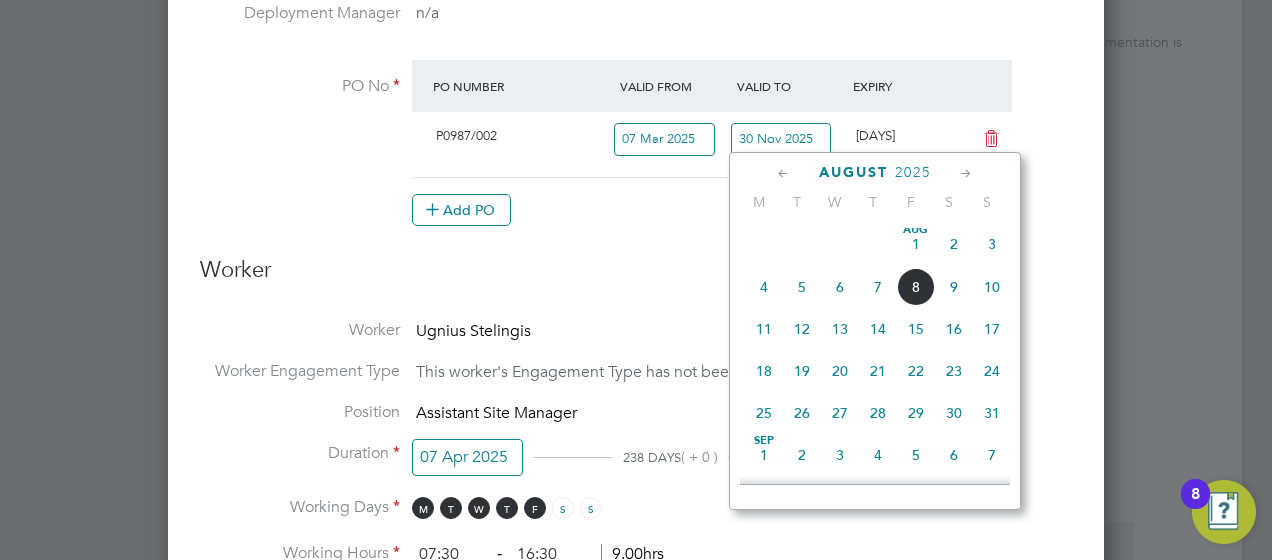 click on "8" 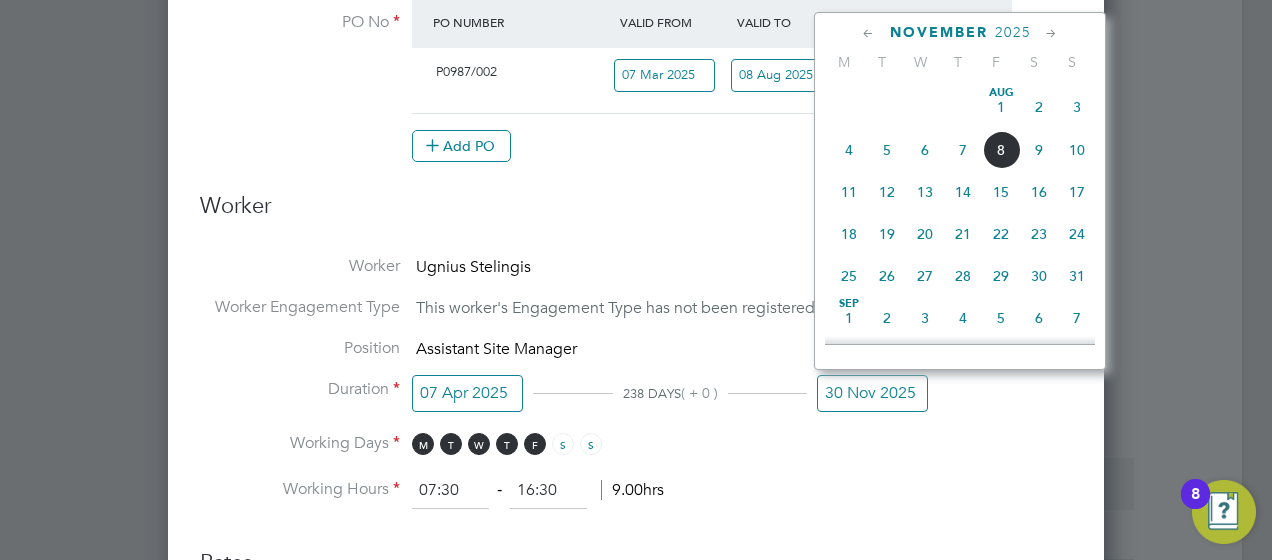 click on "30 Nov 2025" at bounding box center [872, 393] 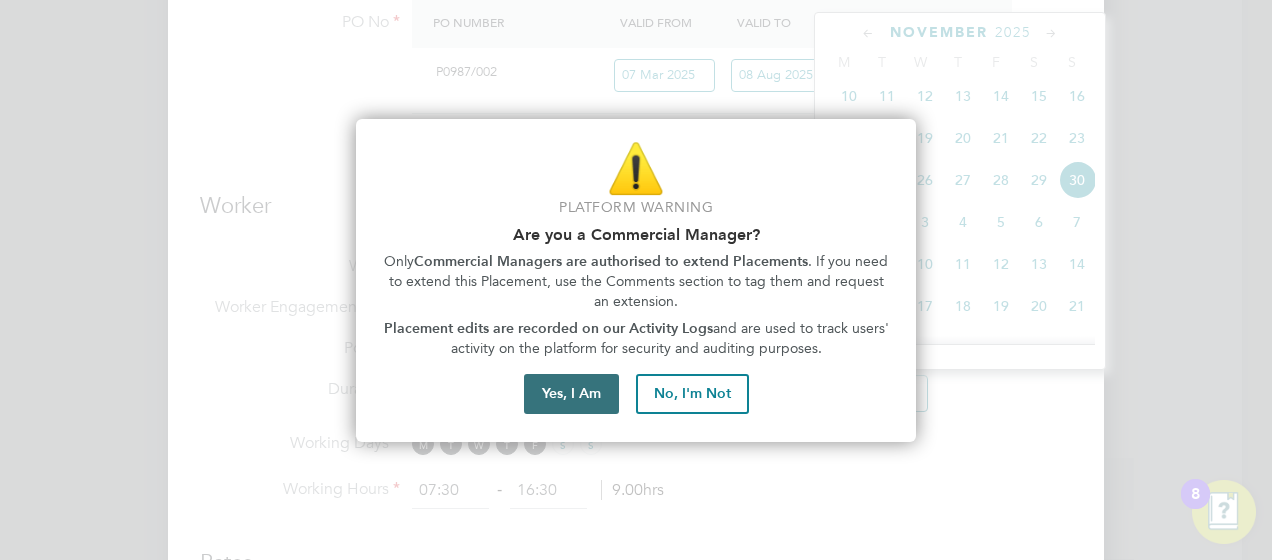 click on "Yes, I Am" at bounding box center [571, 394] 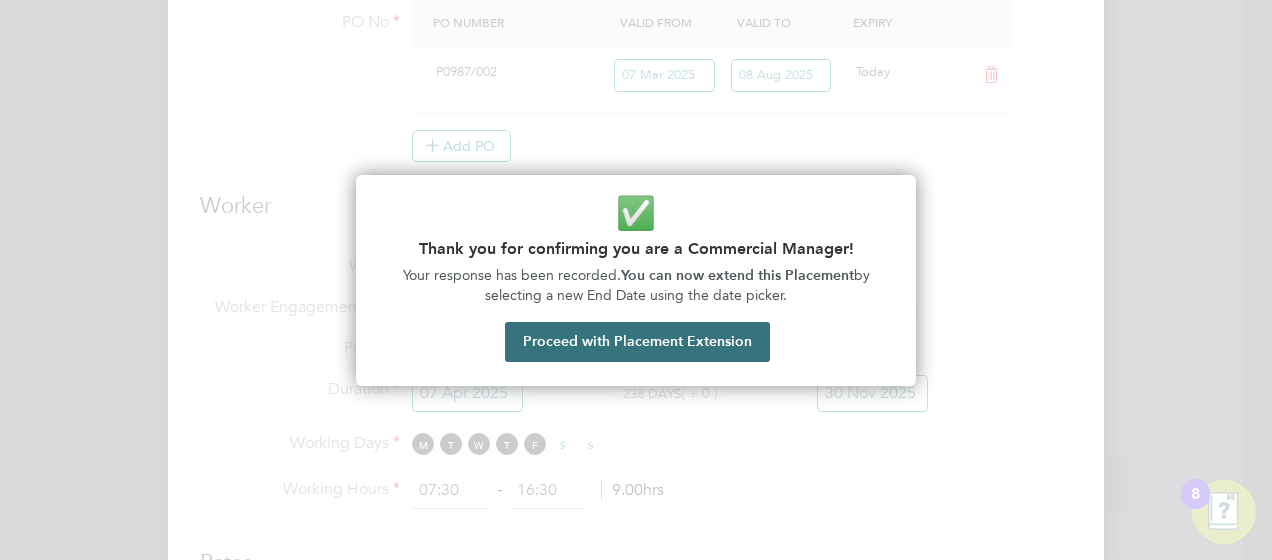 click on "Proceed with Placement Extension" at bounding box center [637, 342] 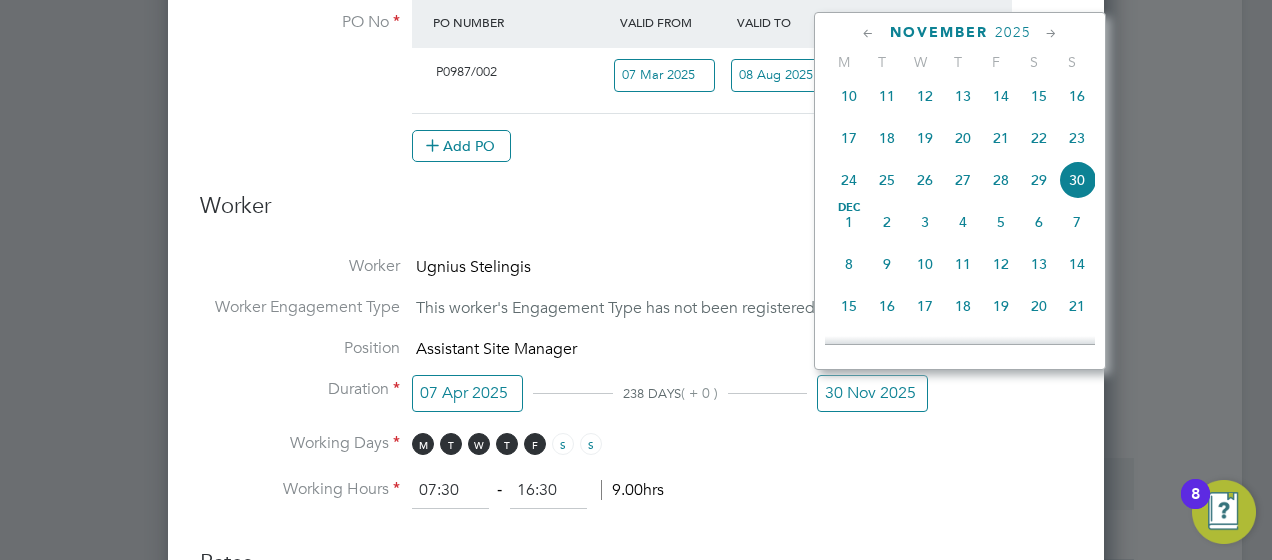 click 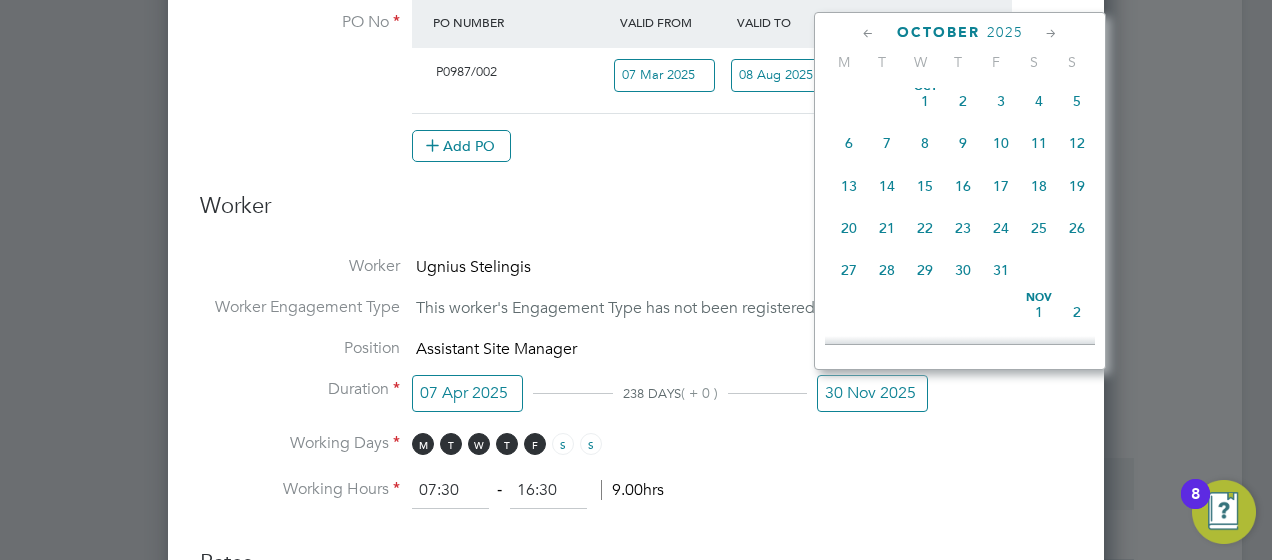 click 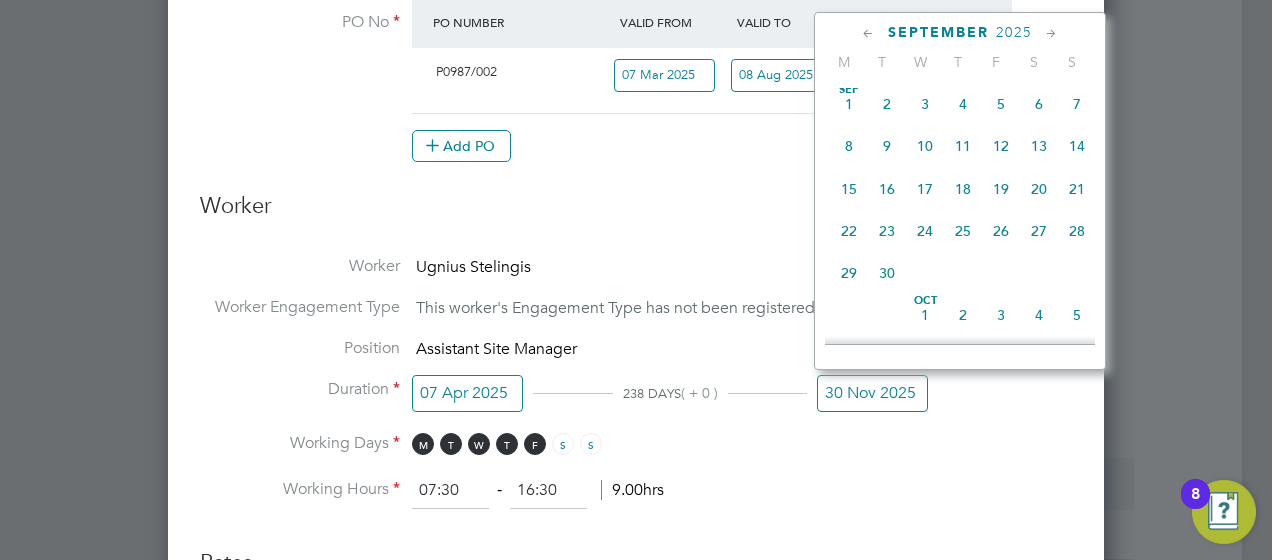 click 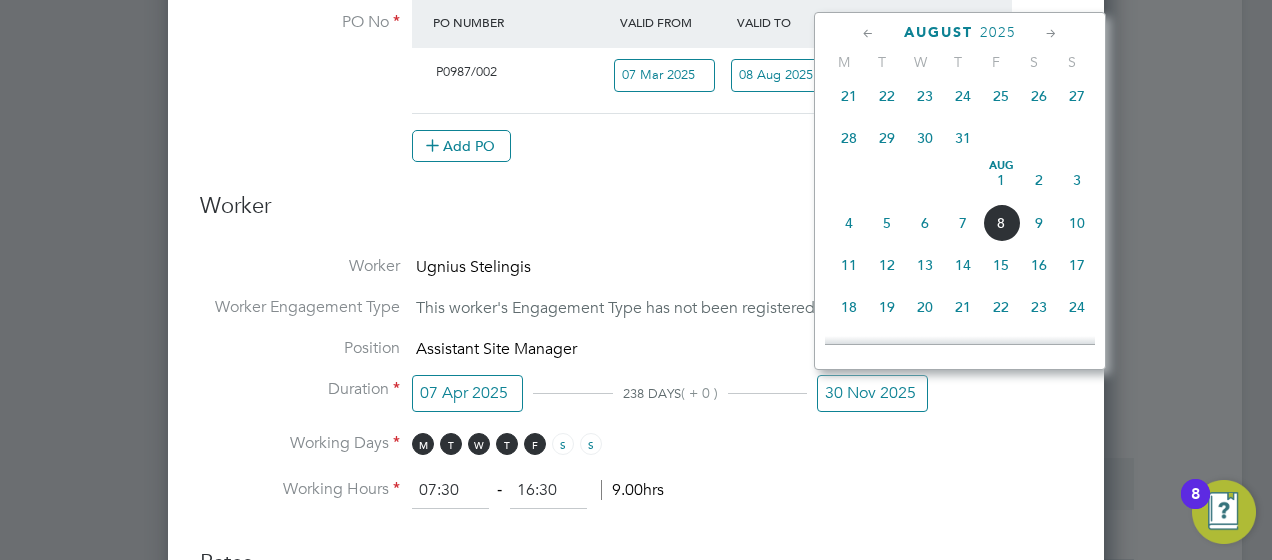 click on "8" 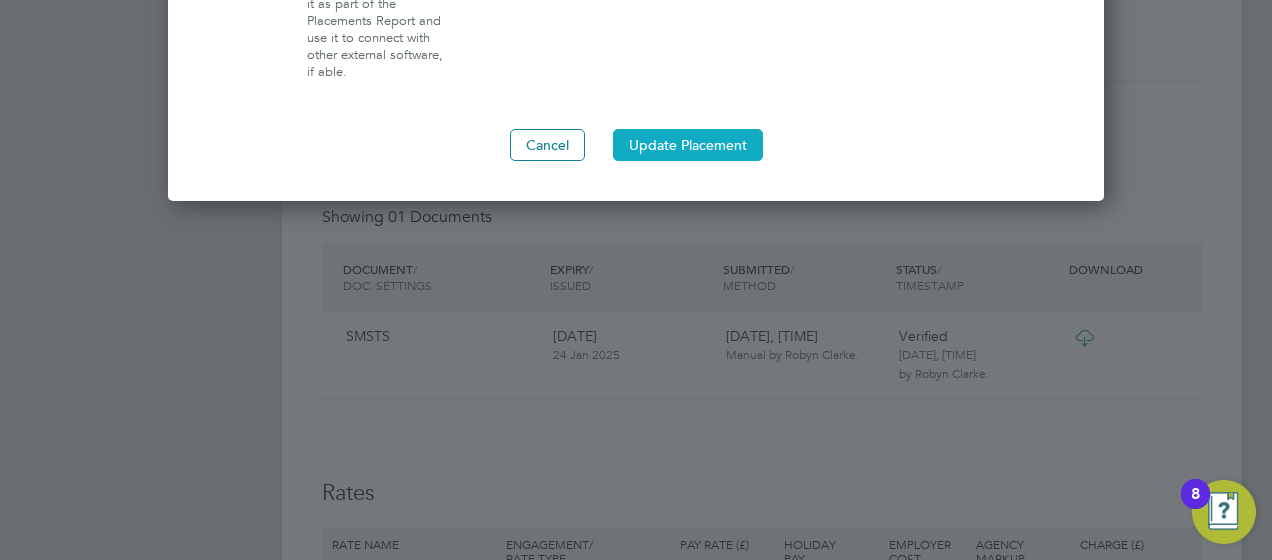 click on "Update Placement" at bounding box center [688, 145] 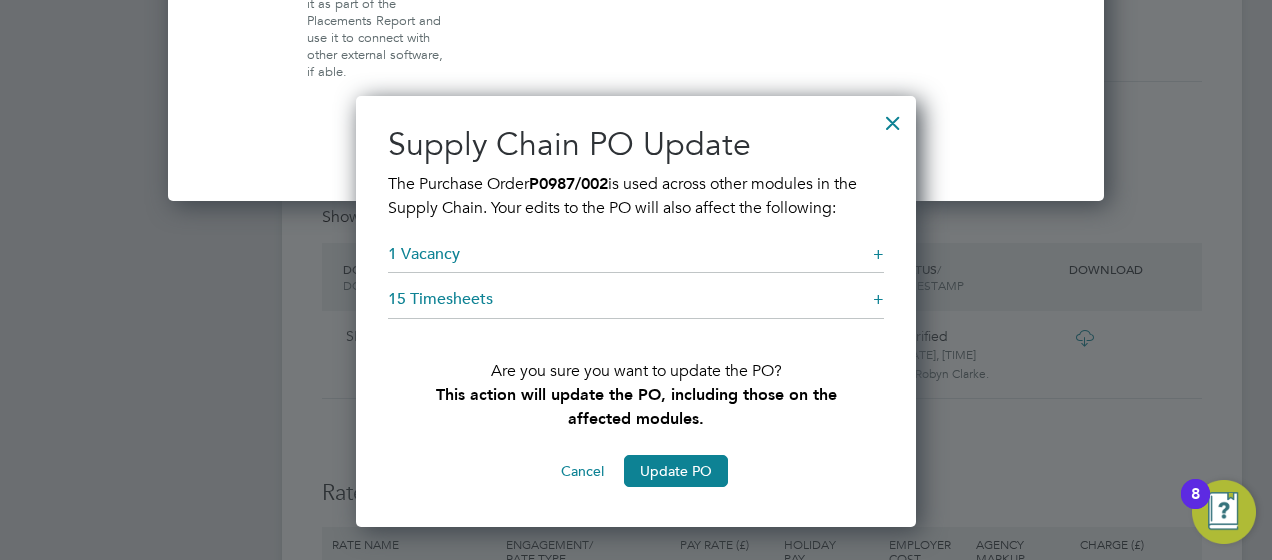 click on "[NUMBER] Timesheets +" at bounding box center [636, 304] 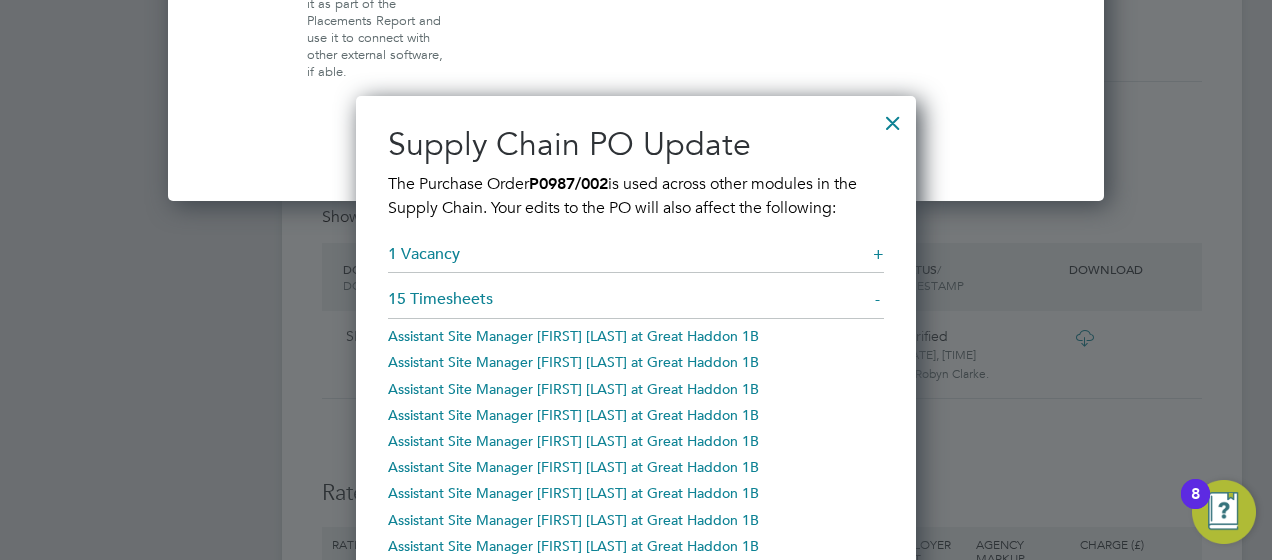 click on "[NUMBER] Timesheets -" at bounding box center [636, 304] 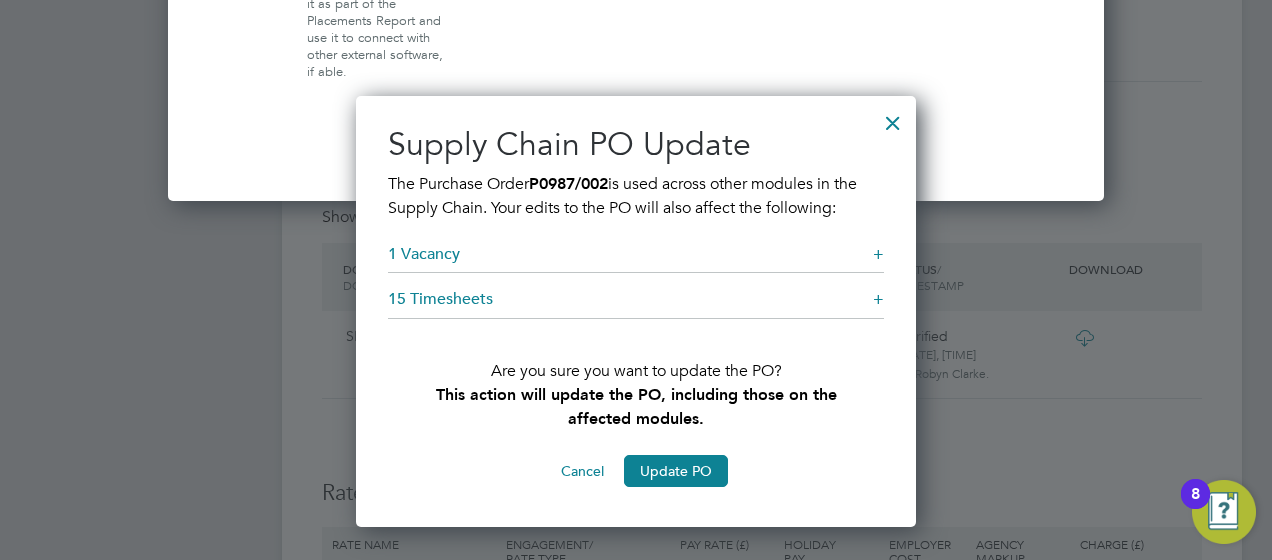 click on "1 Vacancy +" at bounding box center (636, 259) 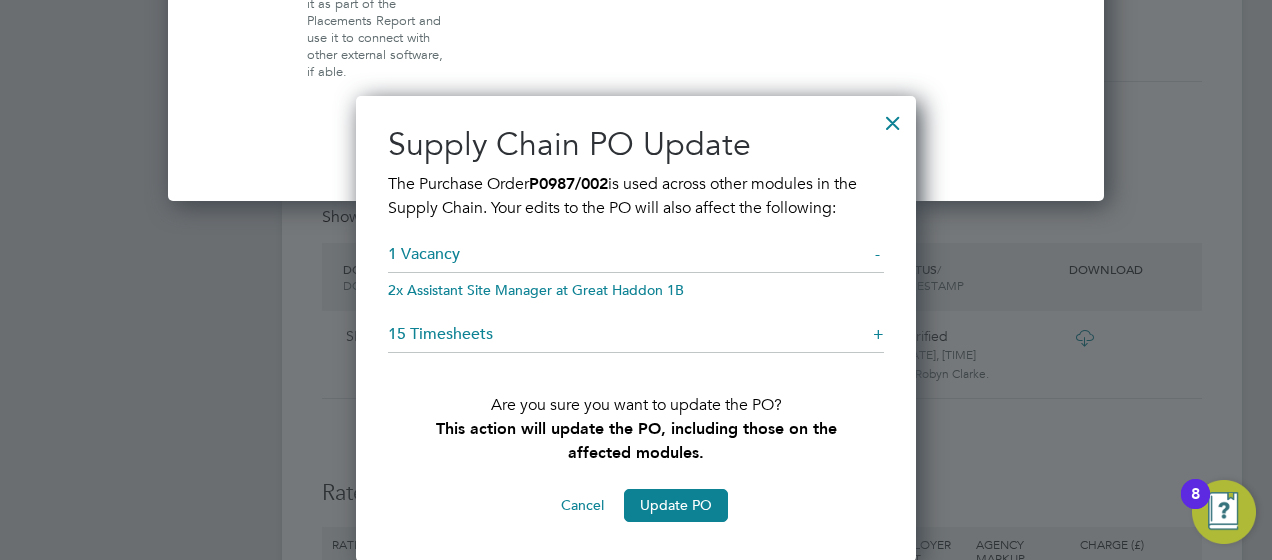 click on "1 Vacancy -" at bounding box center [636, 259] 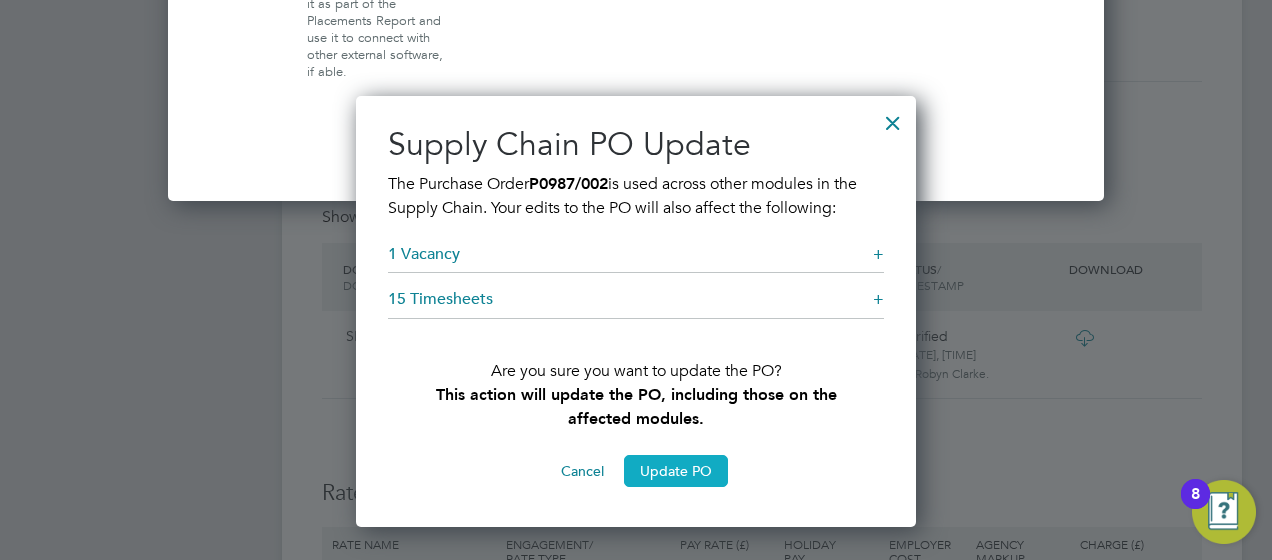 click on "Update PO" at bounding box center (676, 471) 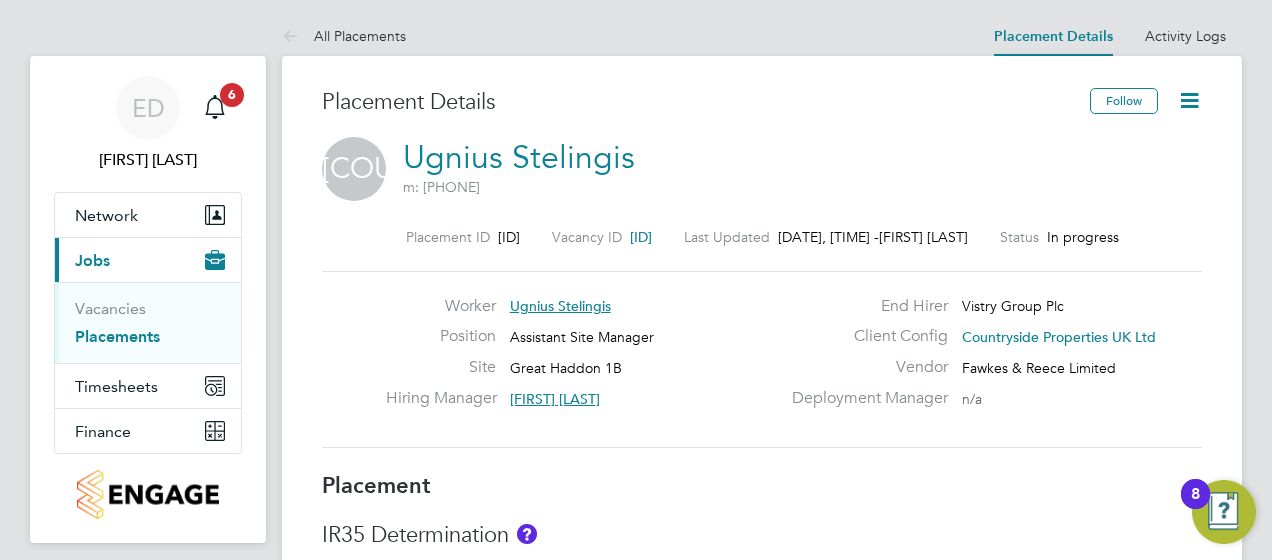 click on "Placement Details Follow   US   [FIRST] [LAST]   m: [PHONE]  Placement ID   [ID] Vacancy ID   [ID]   Last Updated   [DATE], [TIME] -  [FIRST] [LAST] Status   In progress   Worker   [FIRST] [LAST] Position   Assistant Site Manager Site   Great Haddon 1B Hiring Manager     [FIRST] [LAST] End Hirer   Vistry Group Plc Client Config   Countryside Properties UK Ltd Vendor   Fawkes & Reece Limited Deployment Manager     n/a Placement IR35 Determination IR35 Status Inside IR35 Edit Status Status Determination Statement   Role_SDS_Report_Assi... .pdf IR35 Risk   Low The worker is engaged as PAYE and already pays taxes at source.
If all the submitted documentation is correct, the risk should be low to none. Details Start Date [DATE]  DAYS  ([DAYS]) Finish Date [DATE] Working Days   Mon,  Tue,  Wed,  Thu,  Fri,  Sat,  Sun Working Hours 07:30 - 16:30  9.00hrs Breaks   30 mins Timesheet Period Weekly  starting on  Monday, 02 Dec 2019 Timesheet Approver   [FIRST] [LAST] PO No" 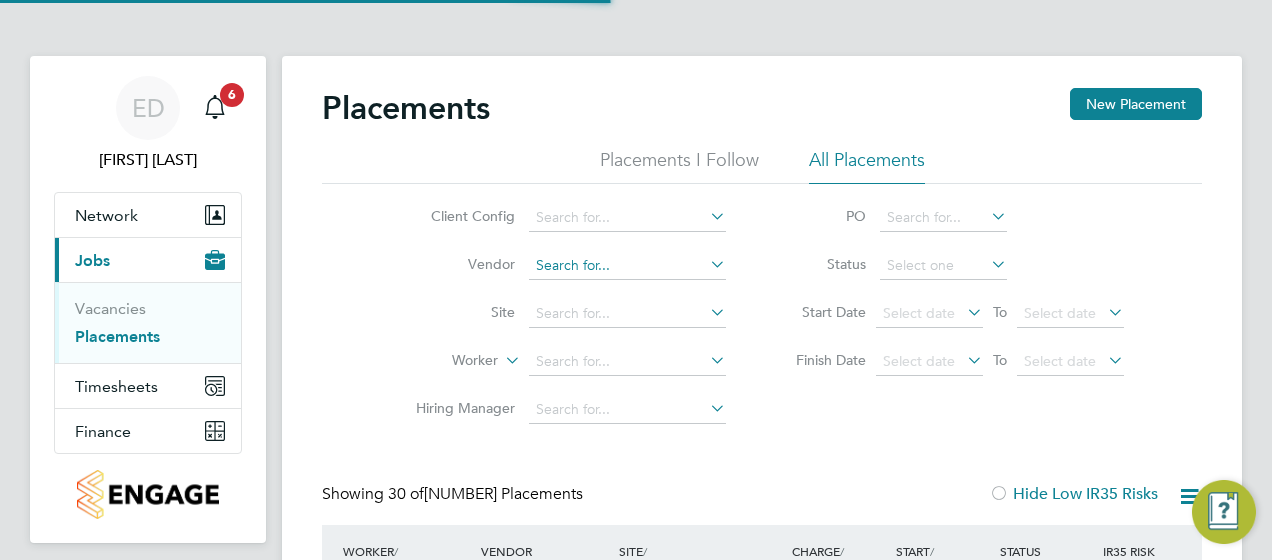 scroll, scrollTop: 10, scrollLeft: 10, axis: both 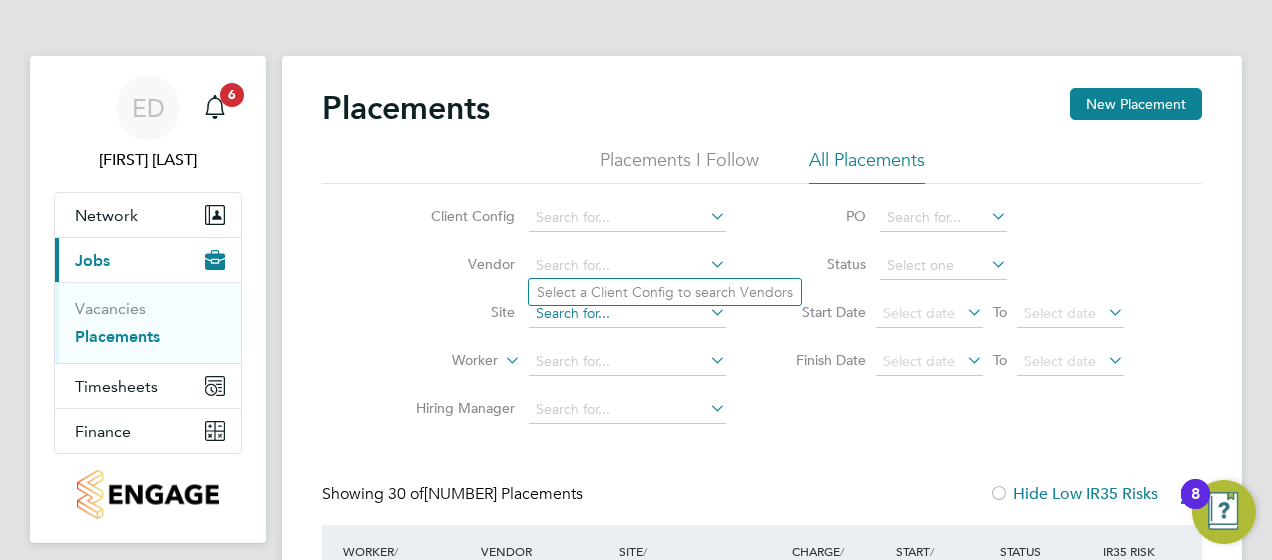 click 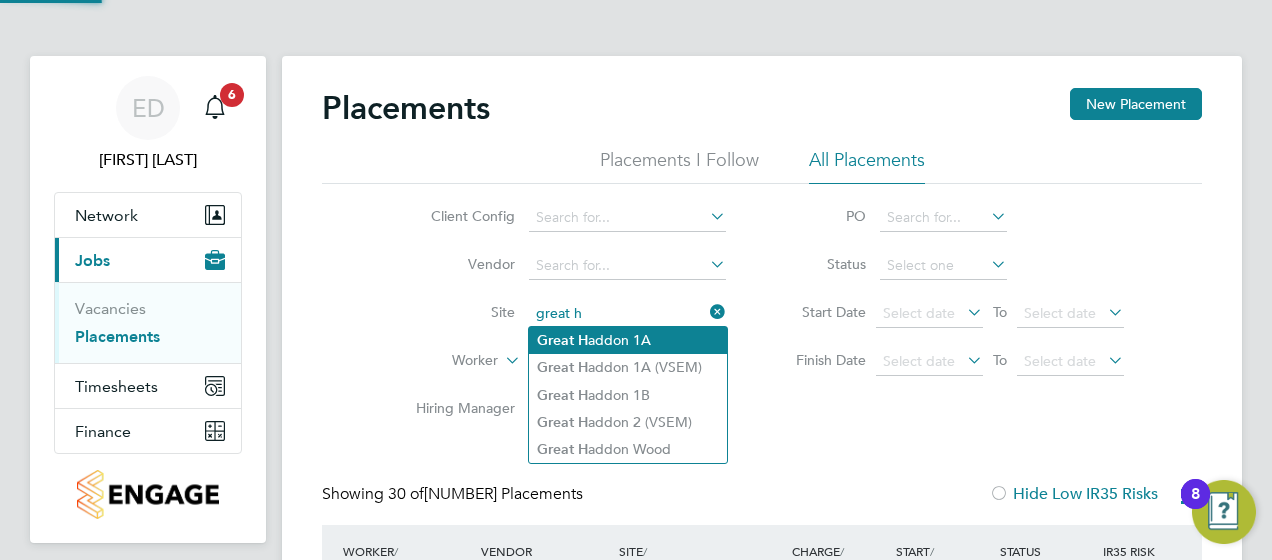 click on "Great Haddon 1A" 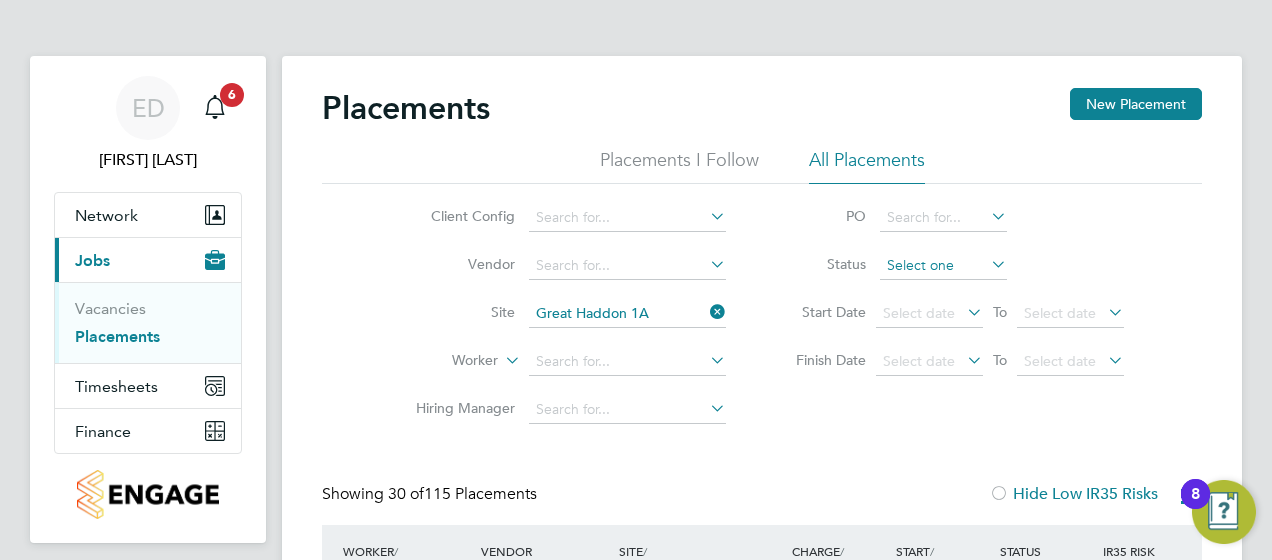 click 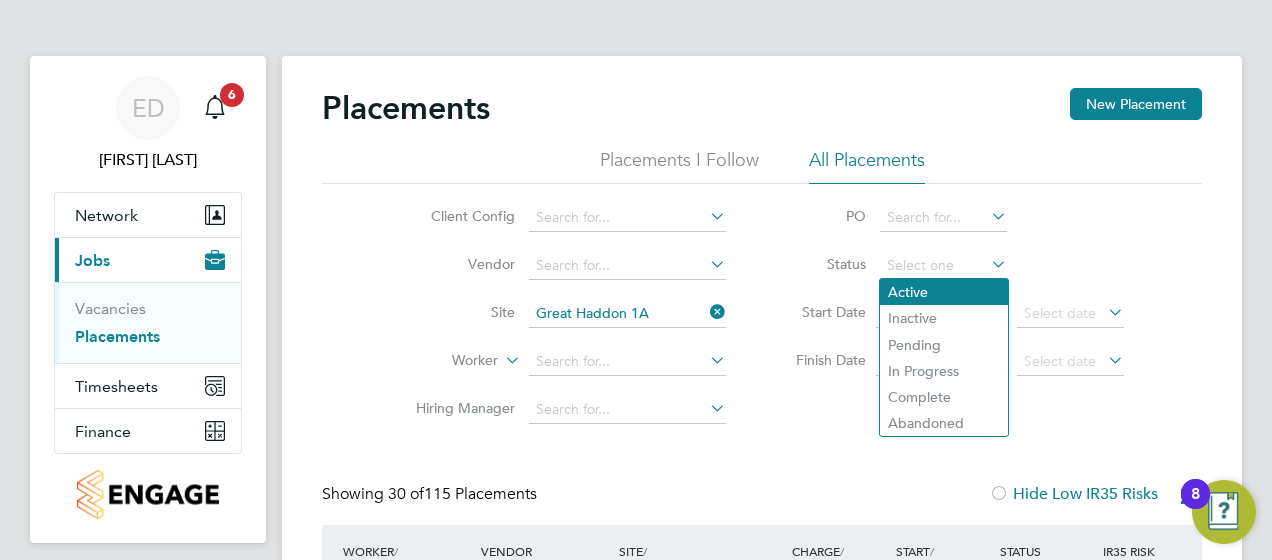 click on "Active" 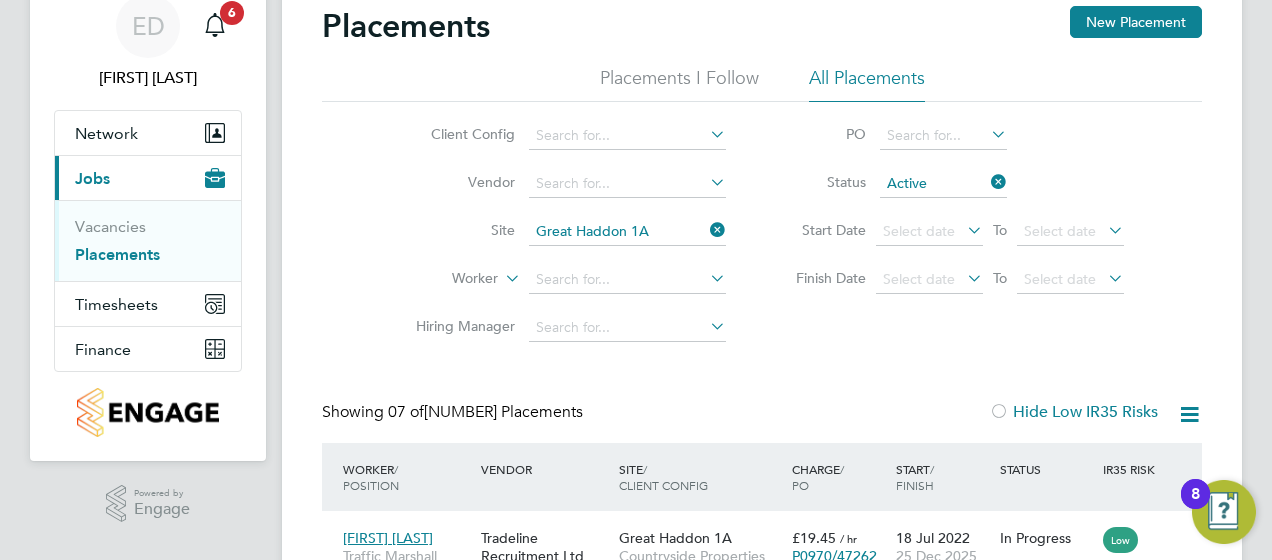 click 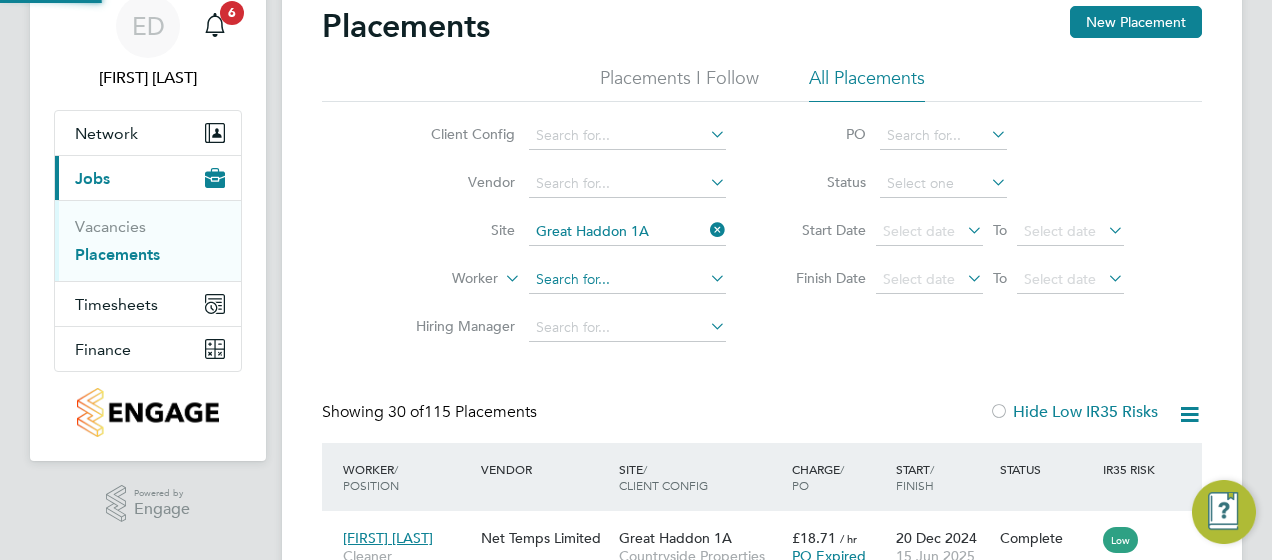 click 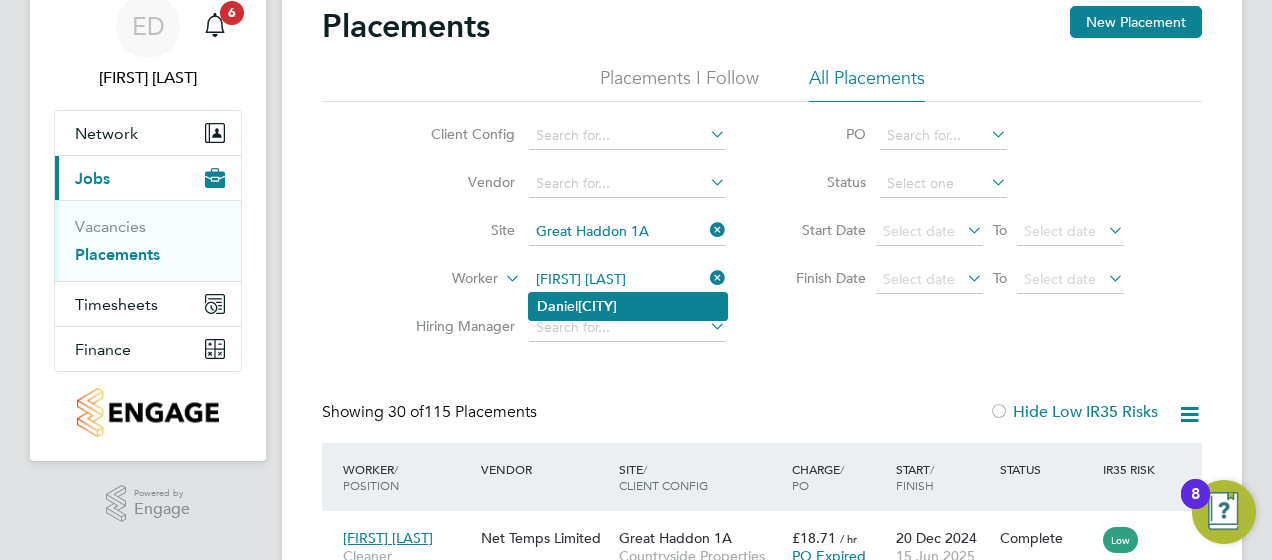 click on "[CITY]" 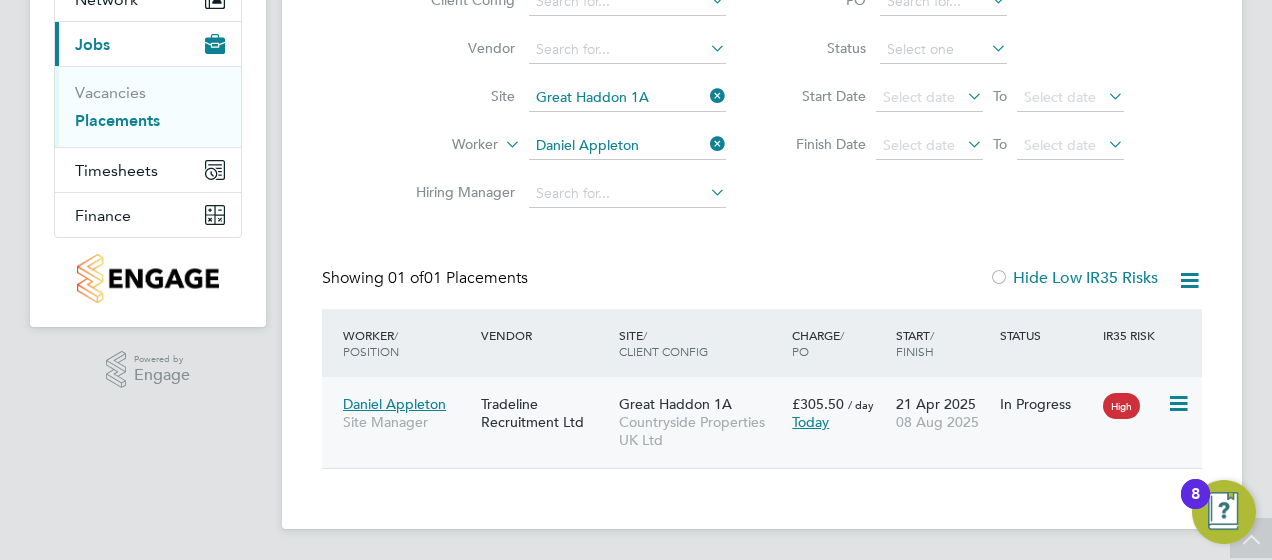 click on "Daniel Appleton" 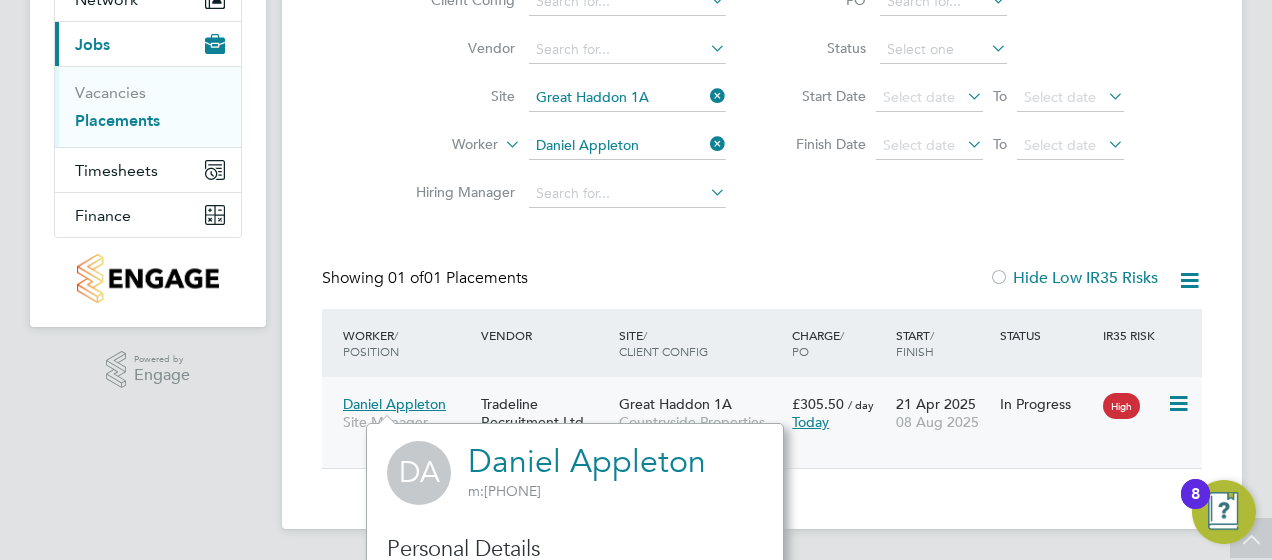 click on "Tradeline Recruitment Ltd" 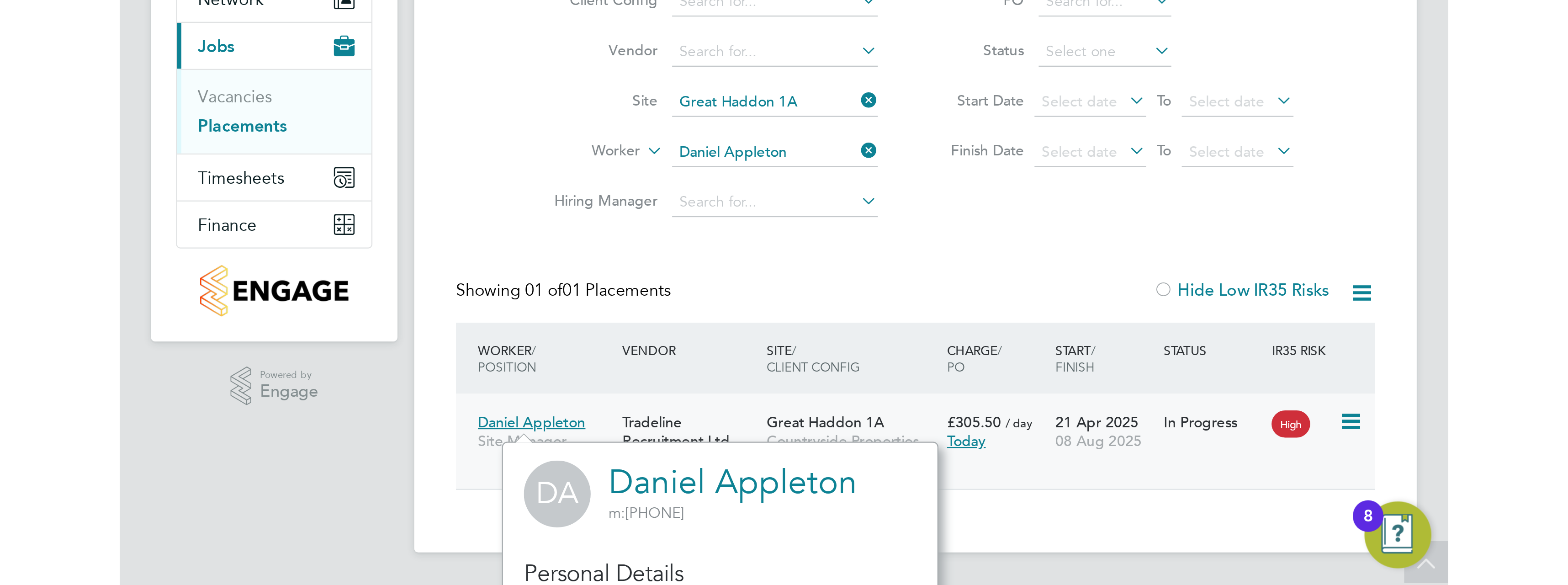scroll, scrollTop: 0, scrollLeft: 0, axis: both 